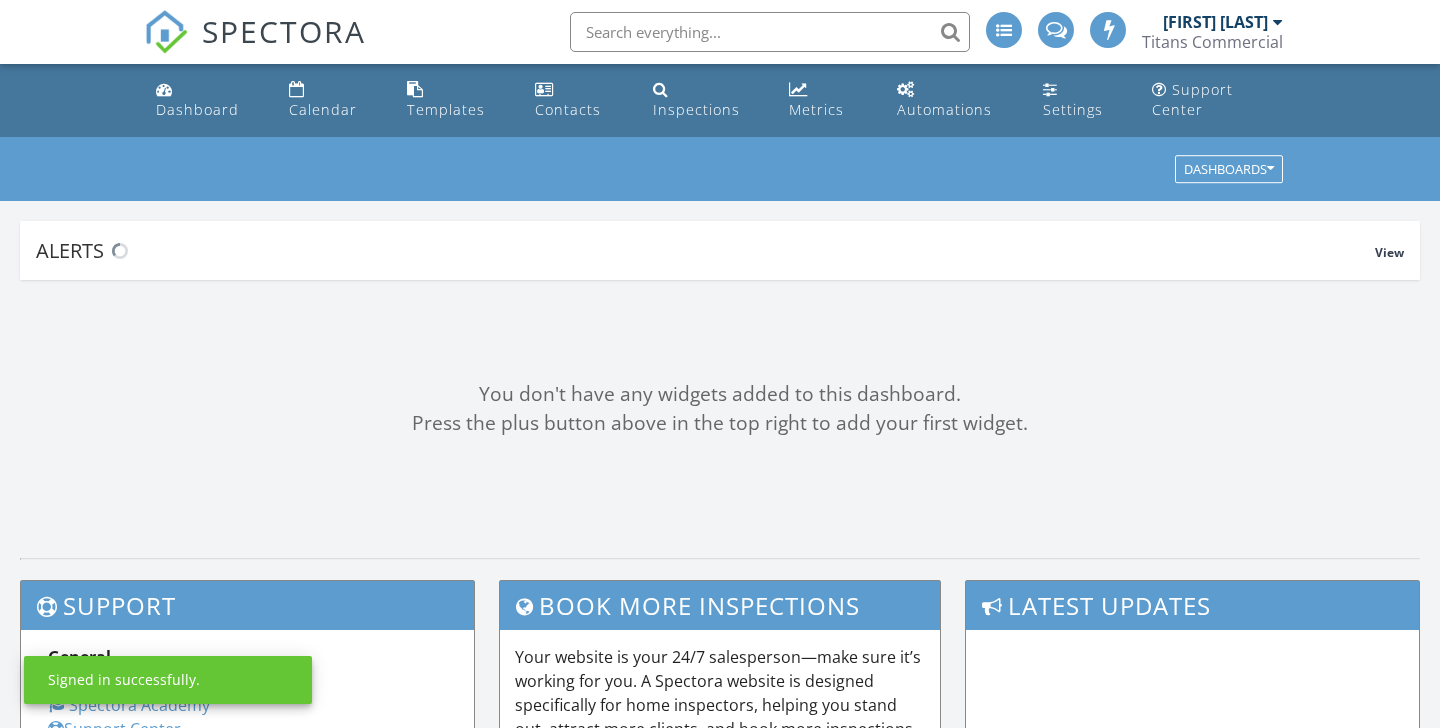 scroll, scrollTop: 0, scrollLeft: 0, axis: both 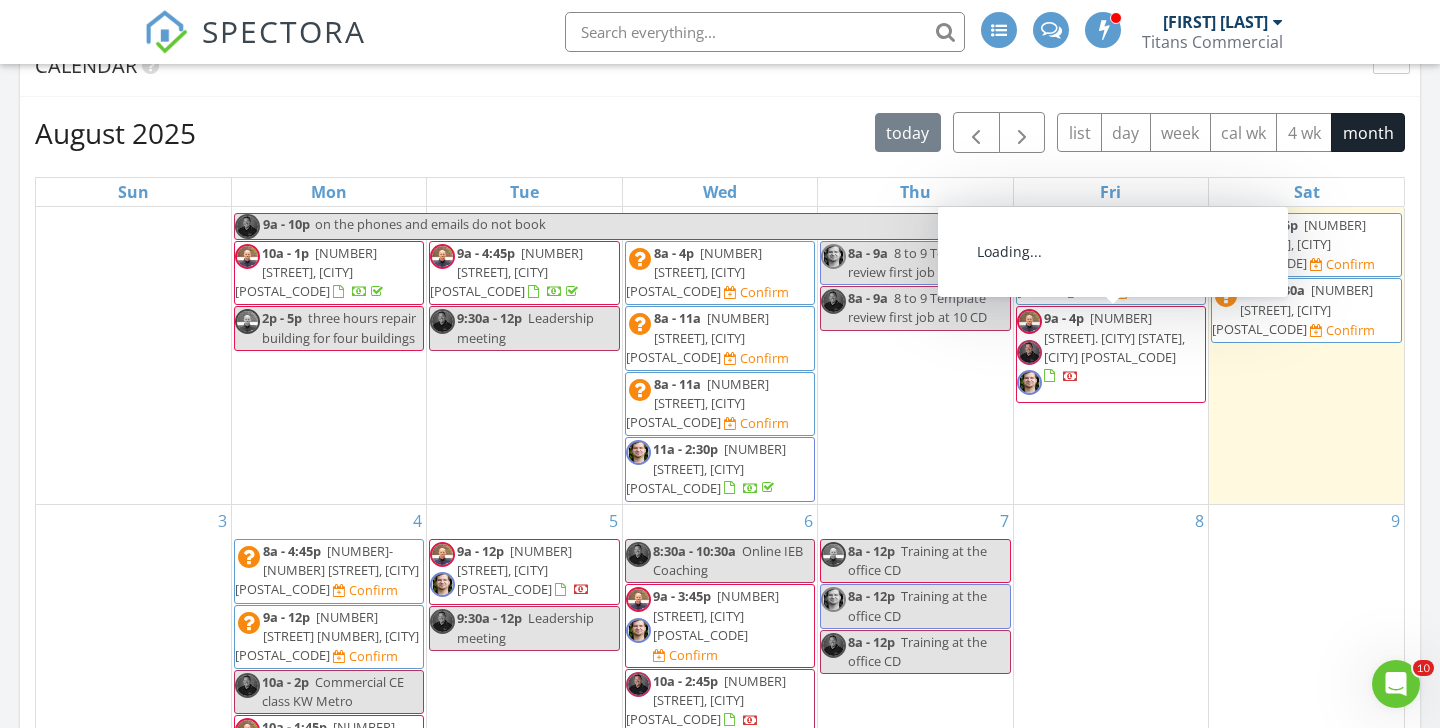 click on "1102 Ann St. Pasadena Texas, Pasadena 77506" at bounding box center [1114, 337] 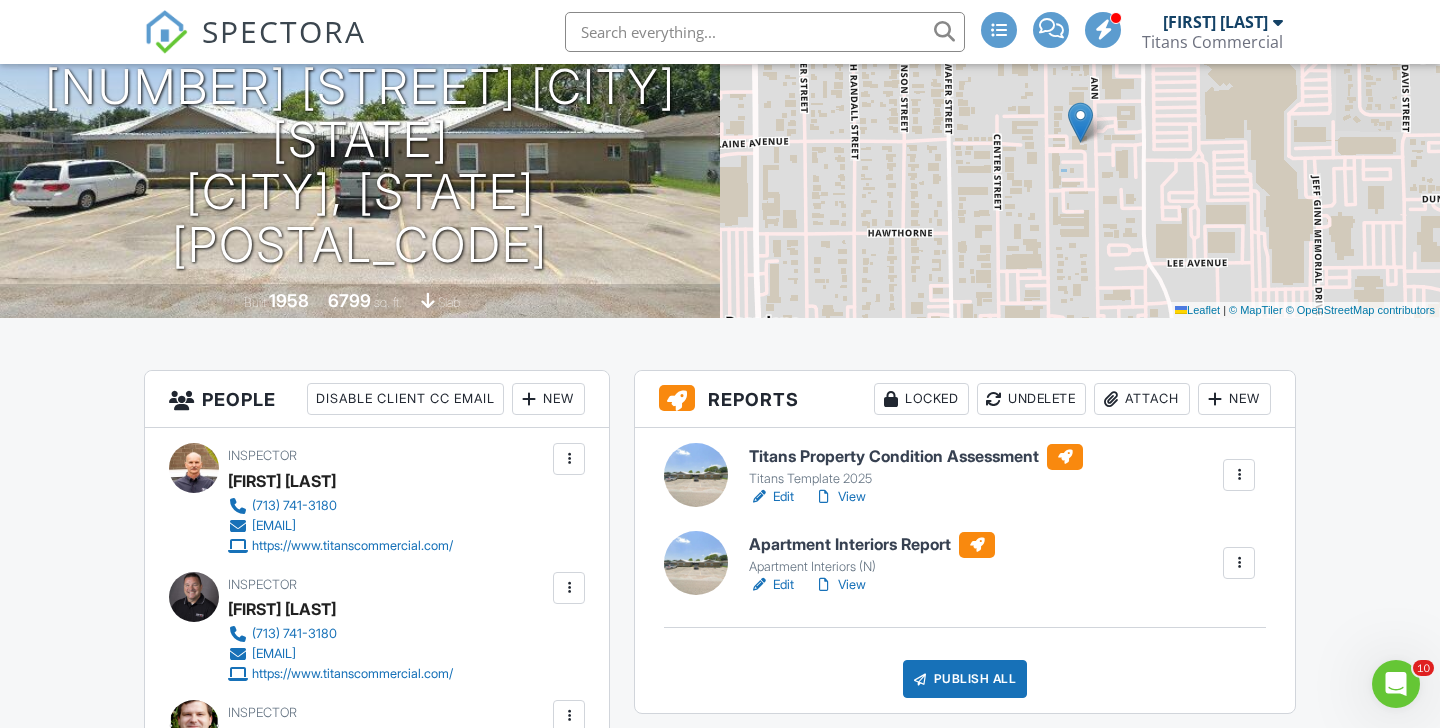 scroll, scrollTop: 324, scrollLeft: 0, axis: vertical 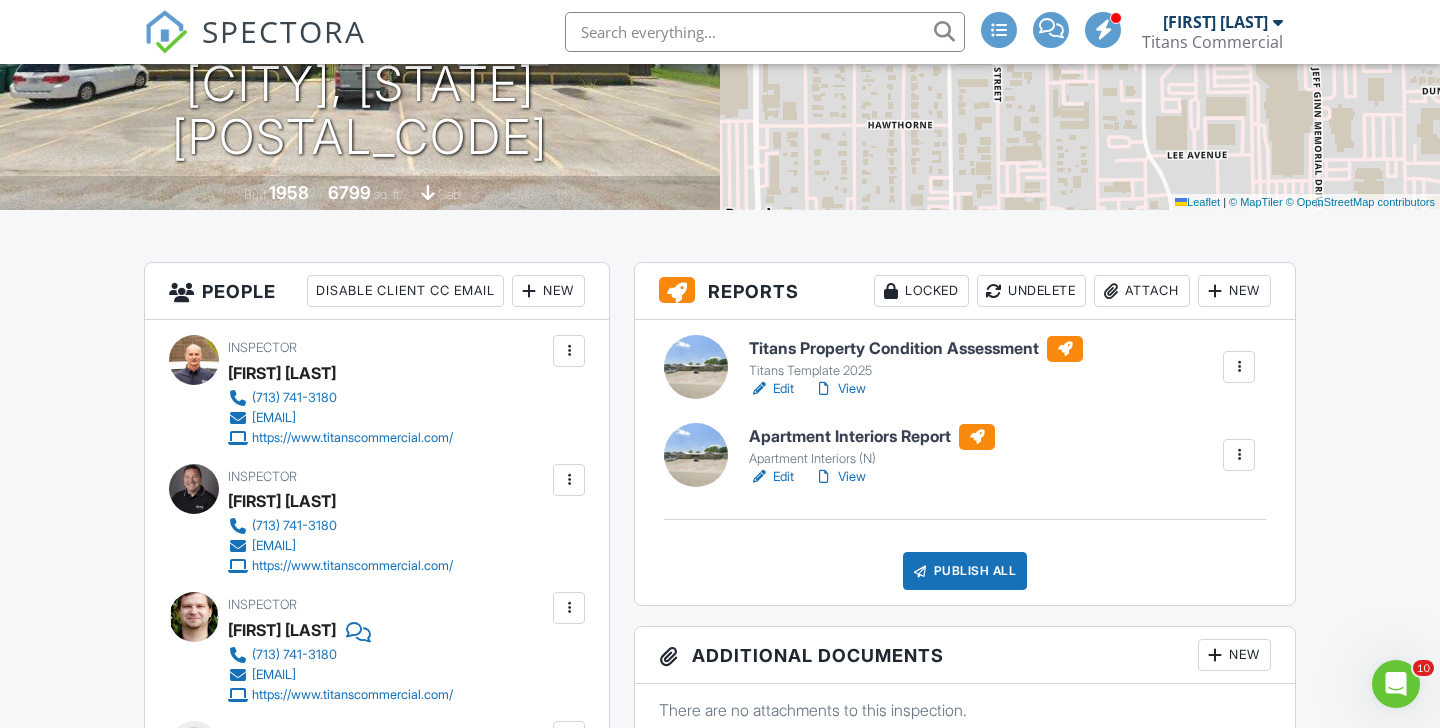 click on "Edit" at bounding box center [771, 389] 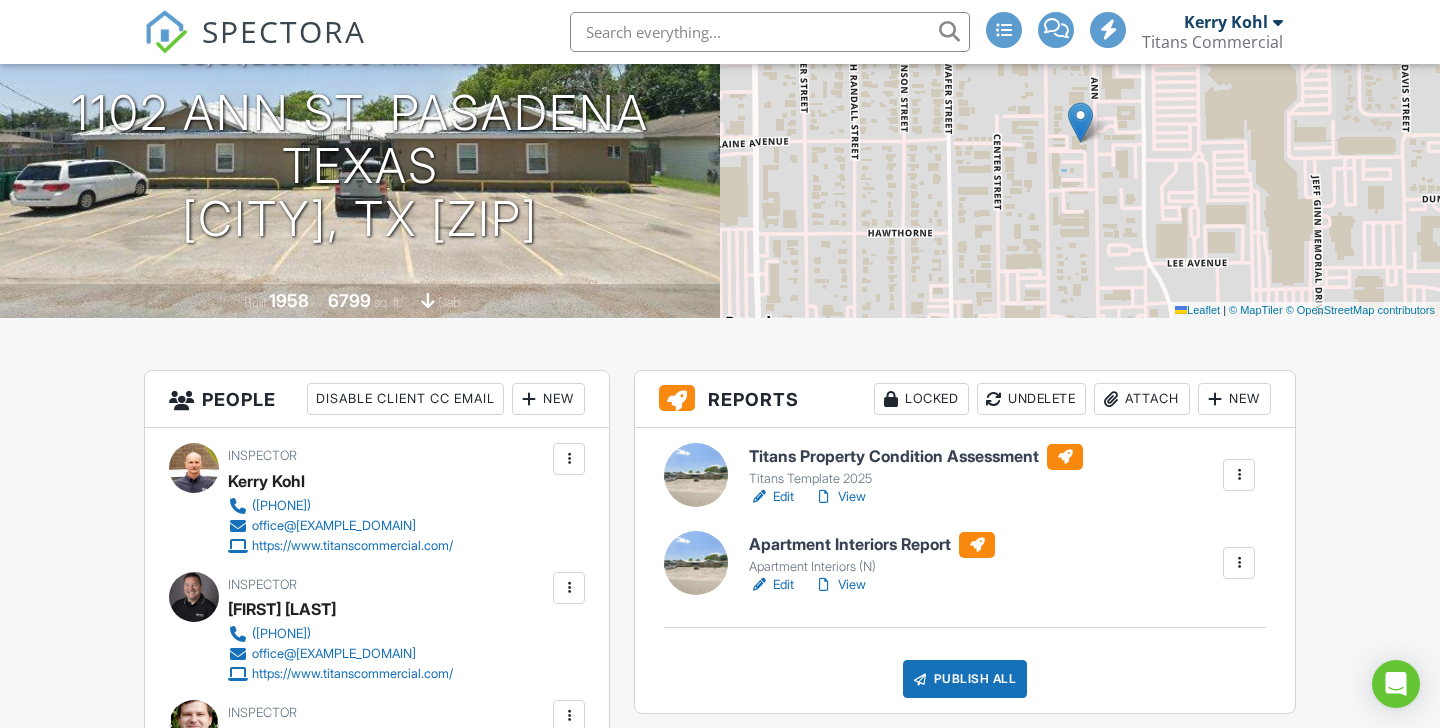 scroll, scrollTop: 216, scrollLeft: 0, axis: vertical 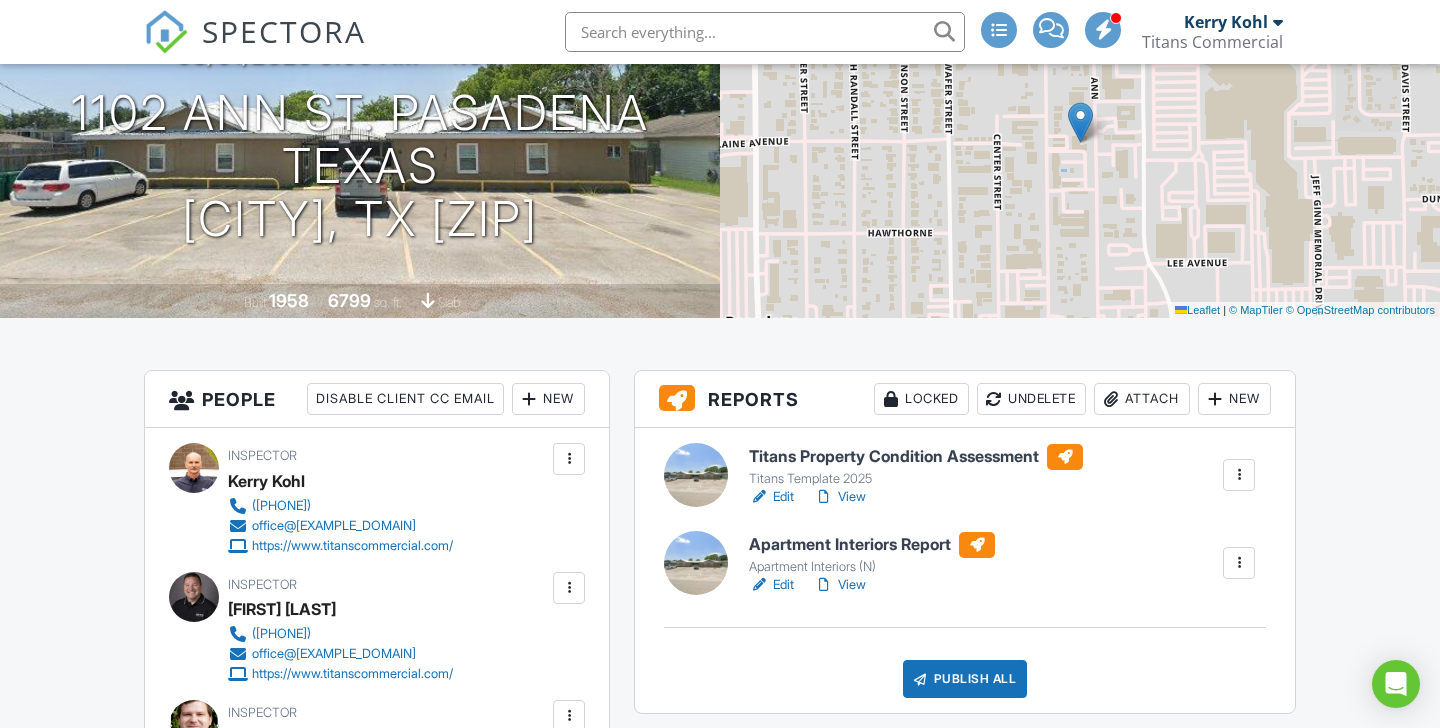 click on "Edit" at bounding box center [771, 585] 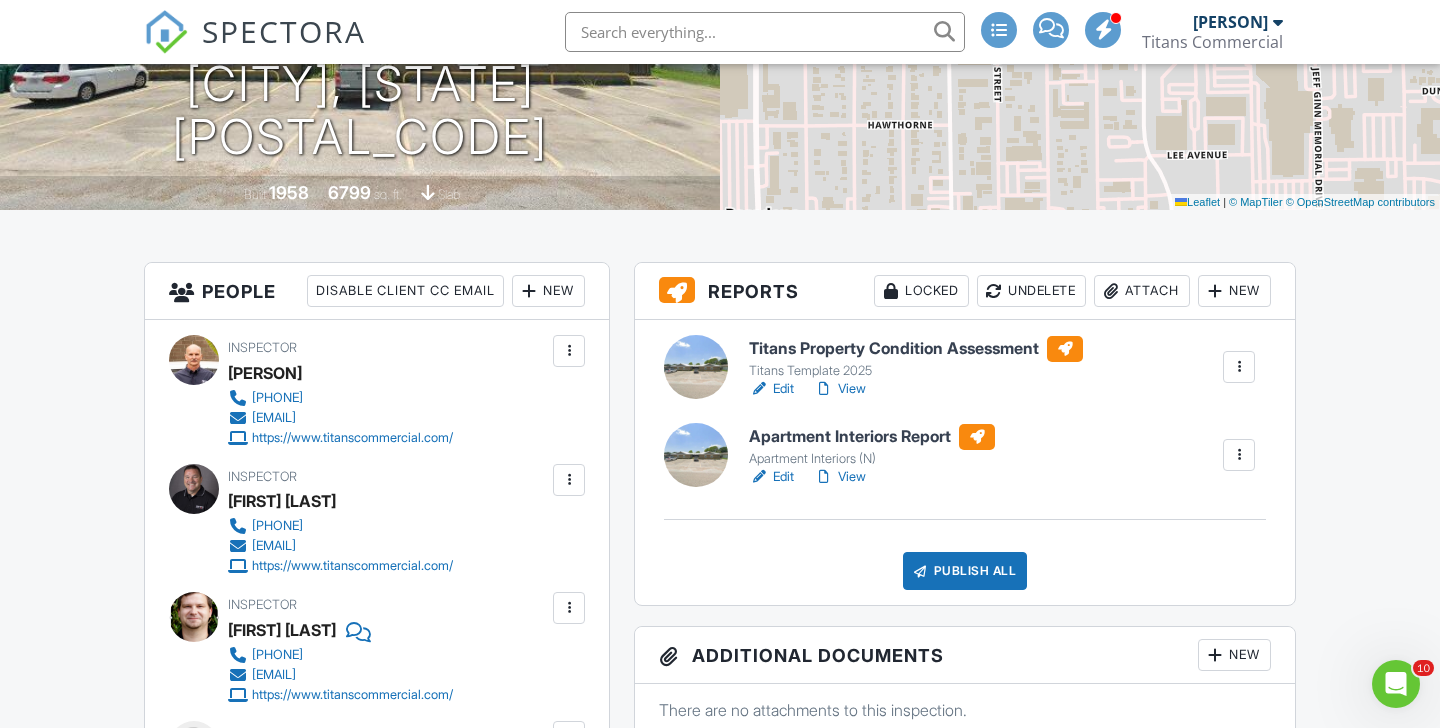 scroll, scrollTop: 0, scrollLeft: 0, axis: both 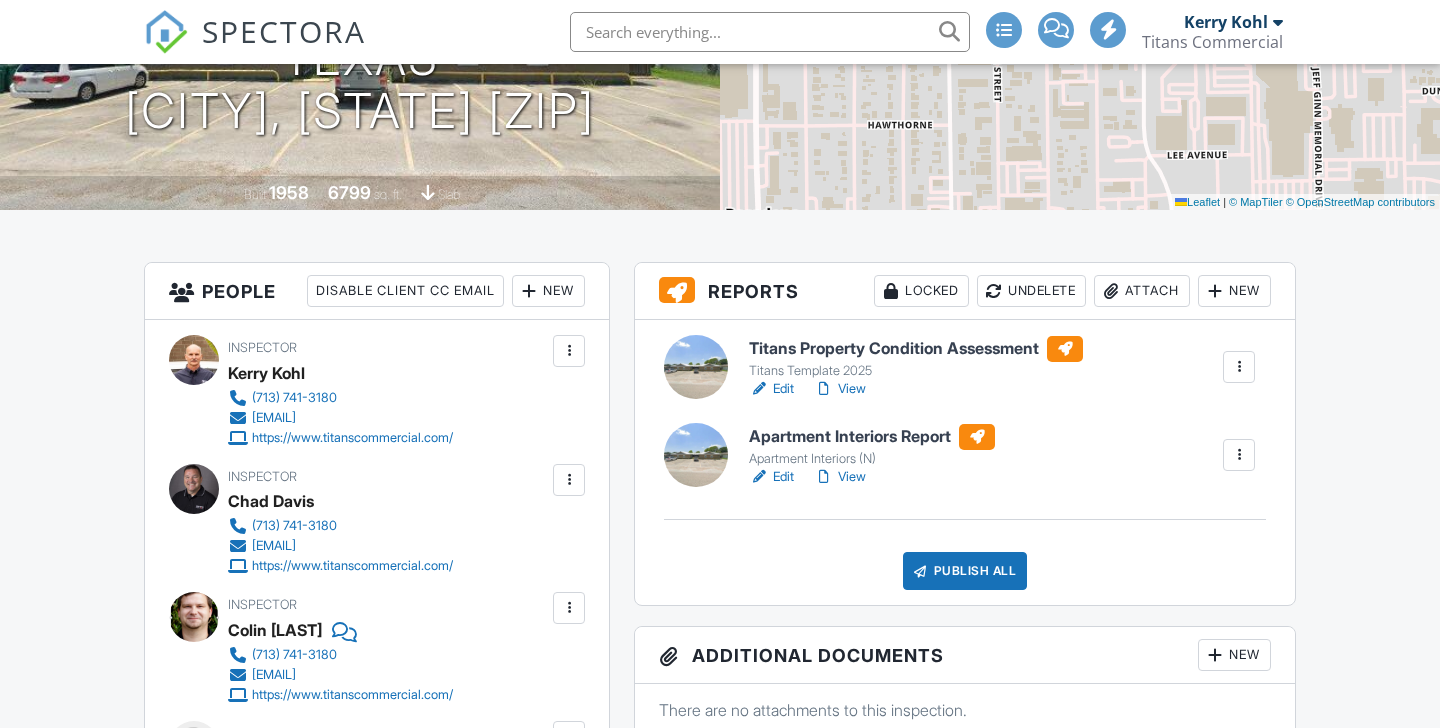 click on "View" at bounding box center [840, 389] 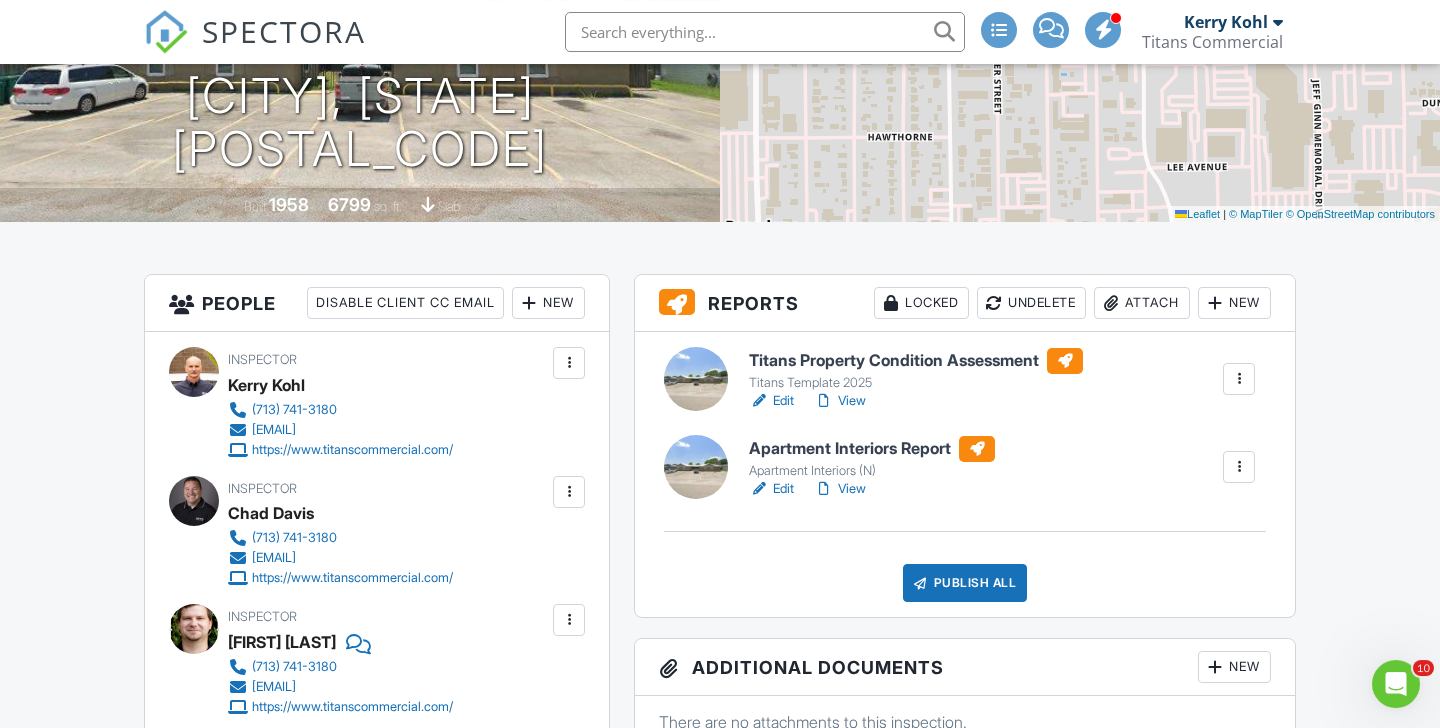 scroll, scrollTop: 324, scrollLeft: 0, axis: vertical 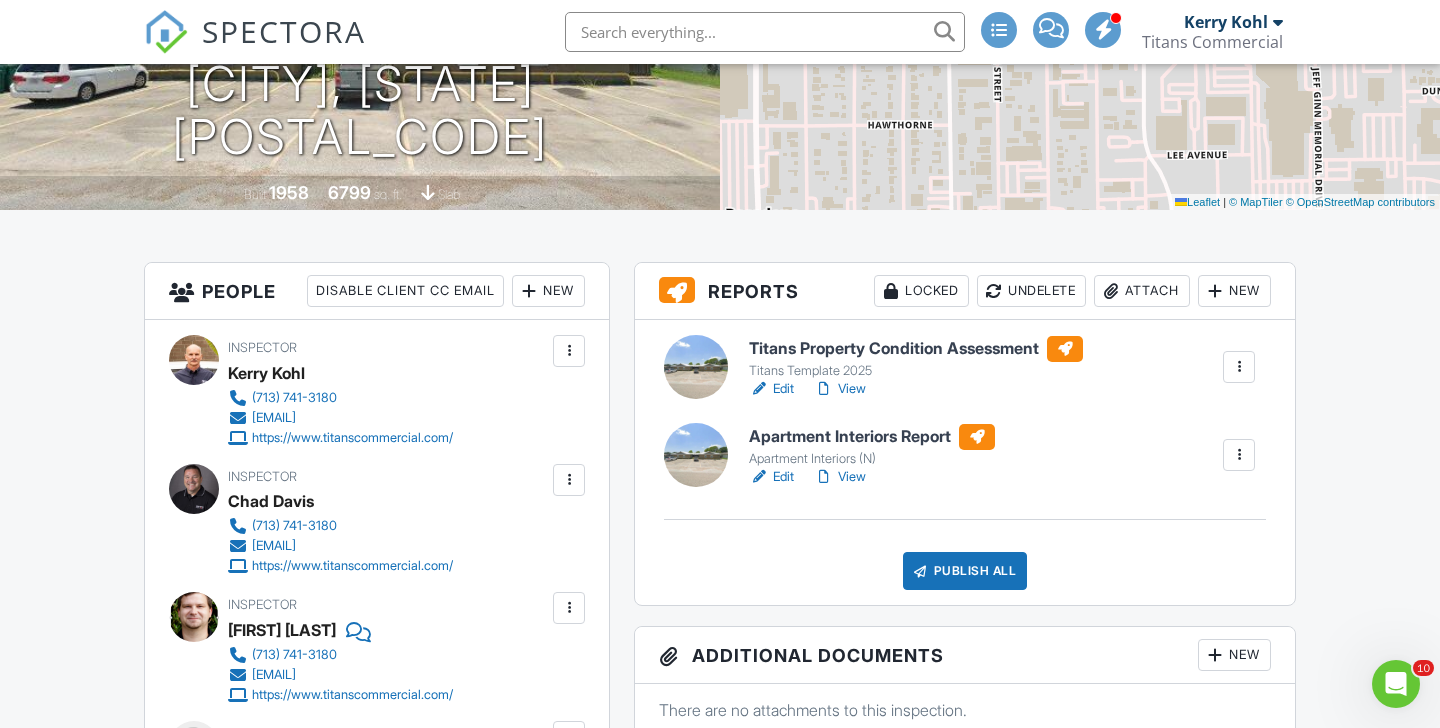 click on "Publish All" at bounding box center (965, 571) 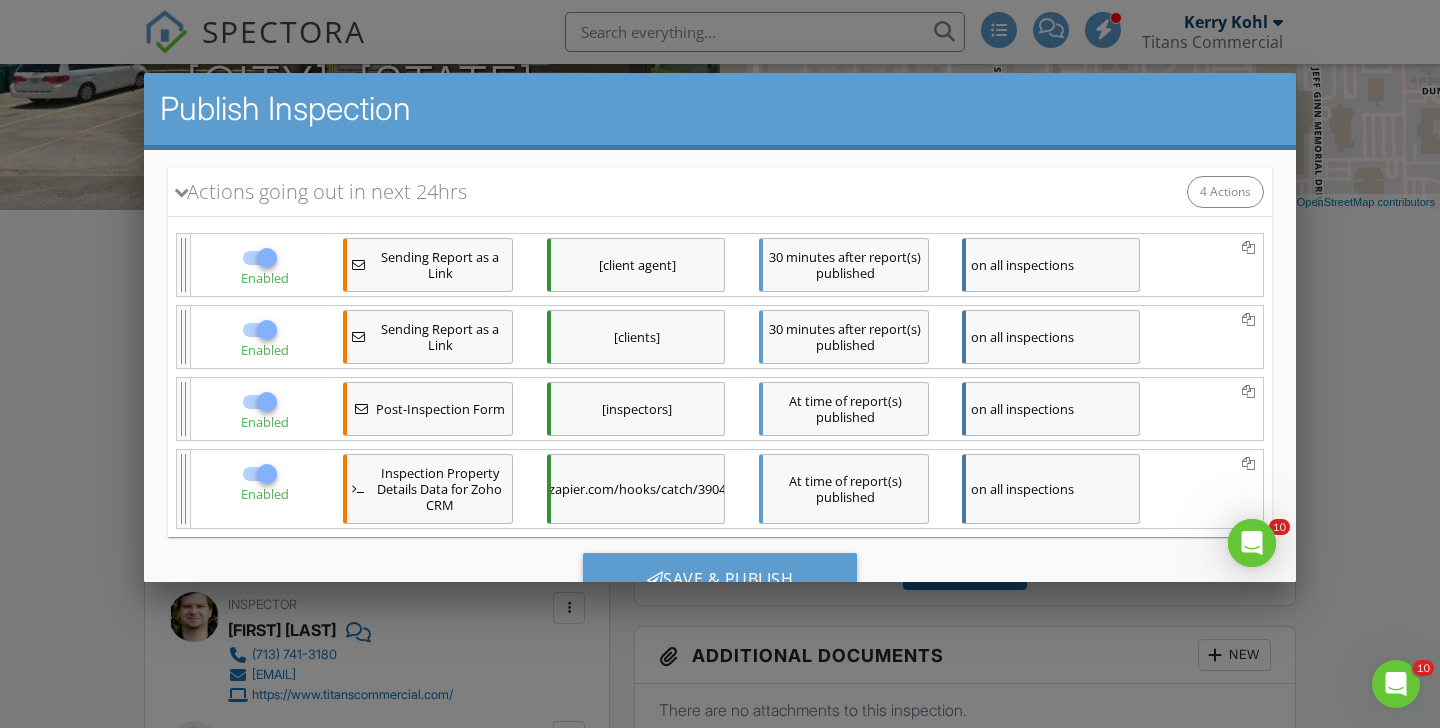 scroll, scrollTop: 350, scrollLeft: 0, axis: vertical 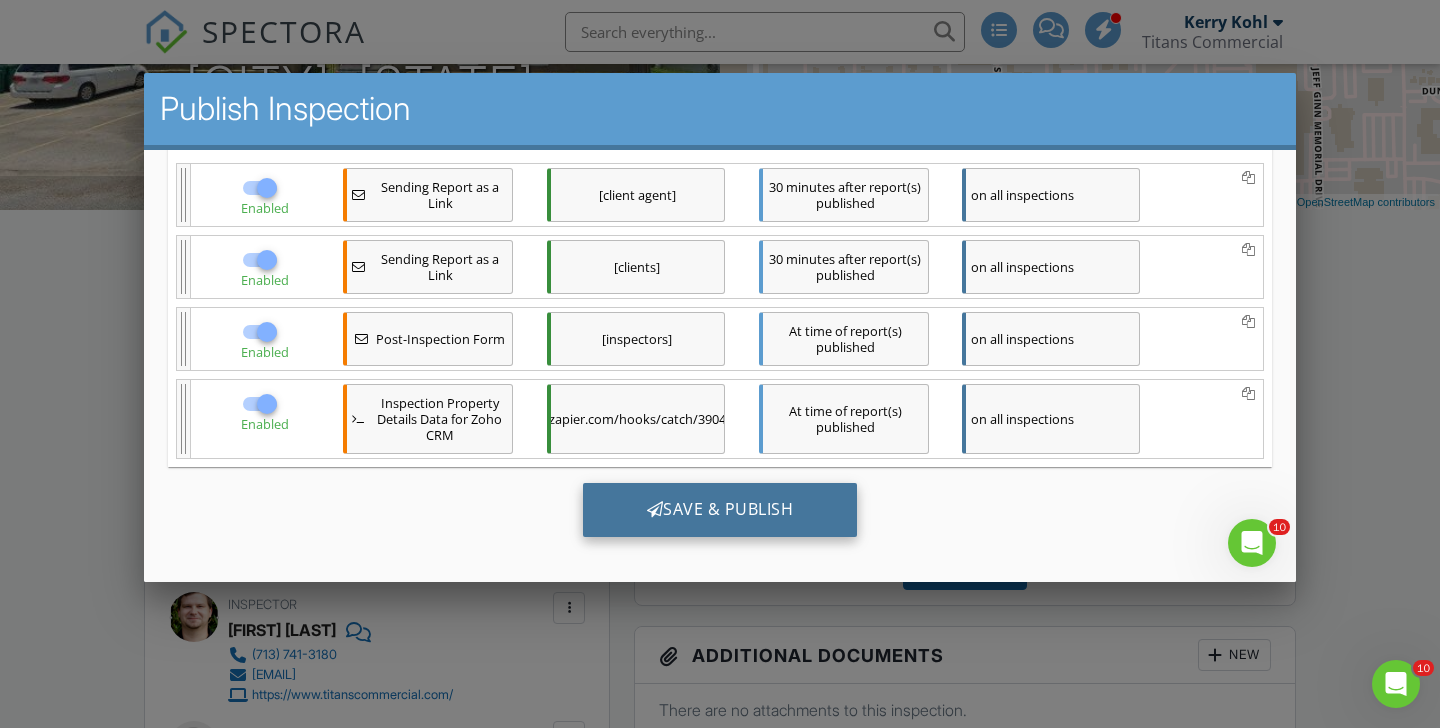 click on "Save & Publish" at bounding box center (720, 509) 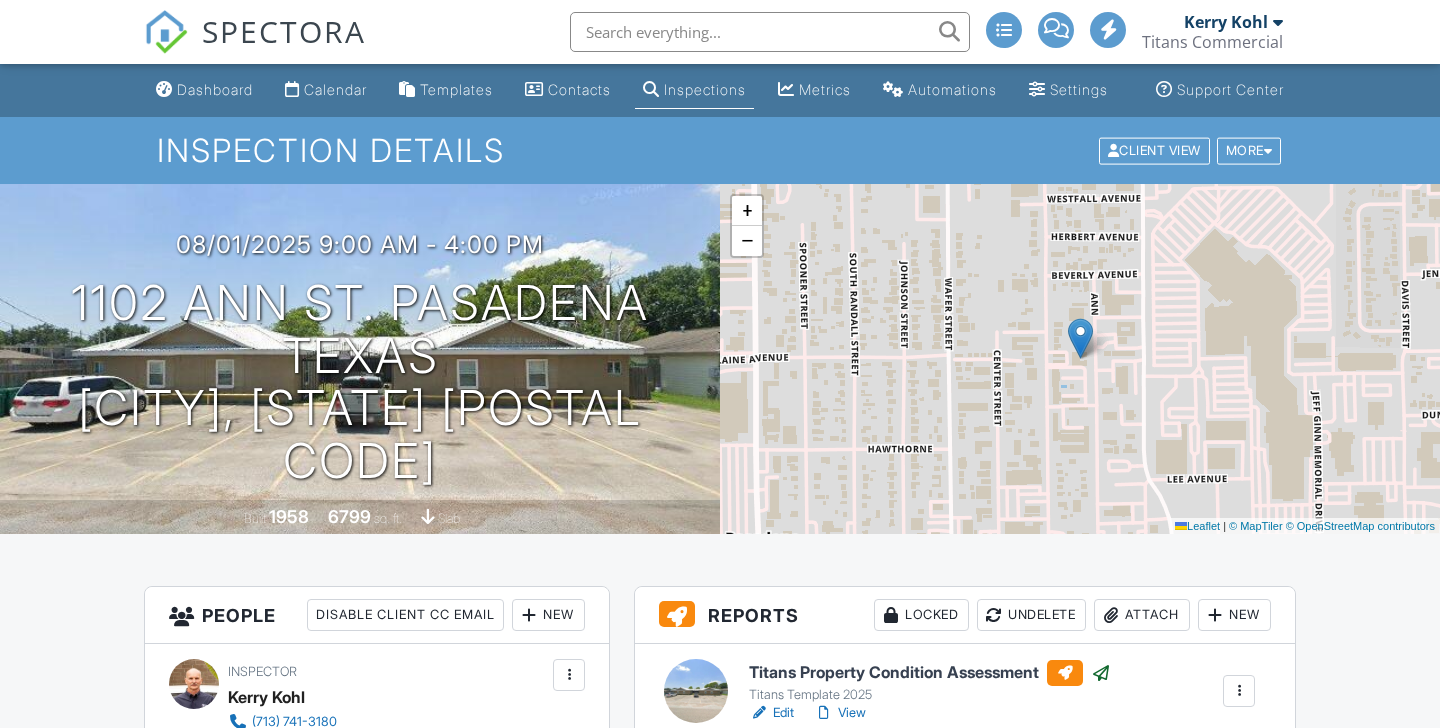 scroll, scrollTop: 0, scrollLeft: 0, axis: both 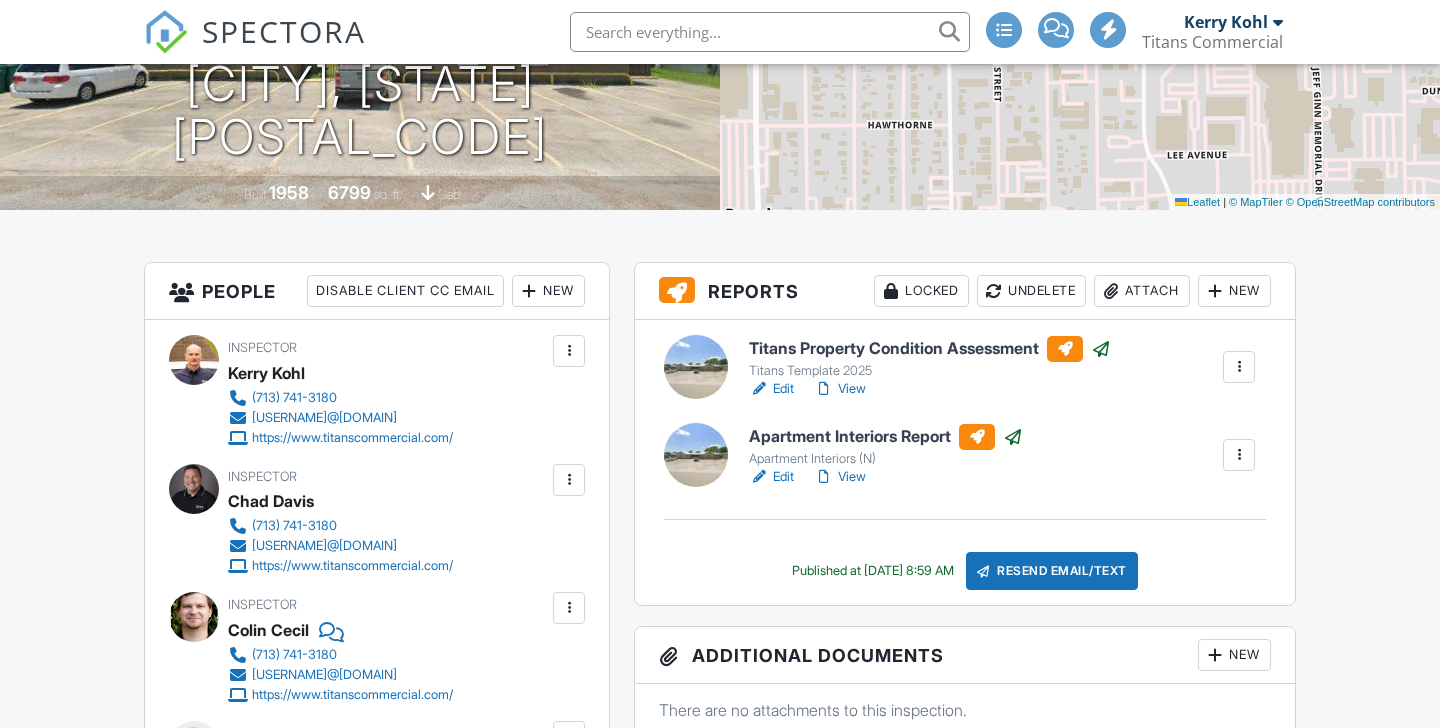 click on "Edit" at bounding box center [771, 389] 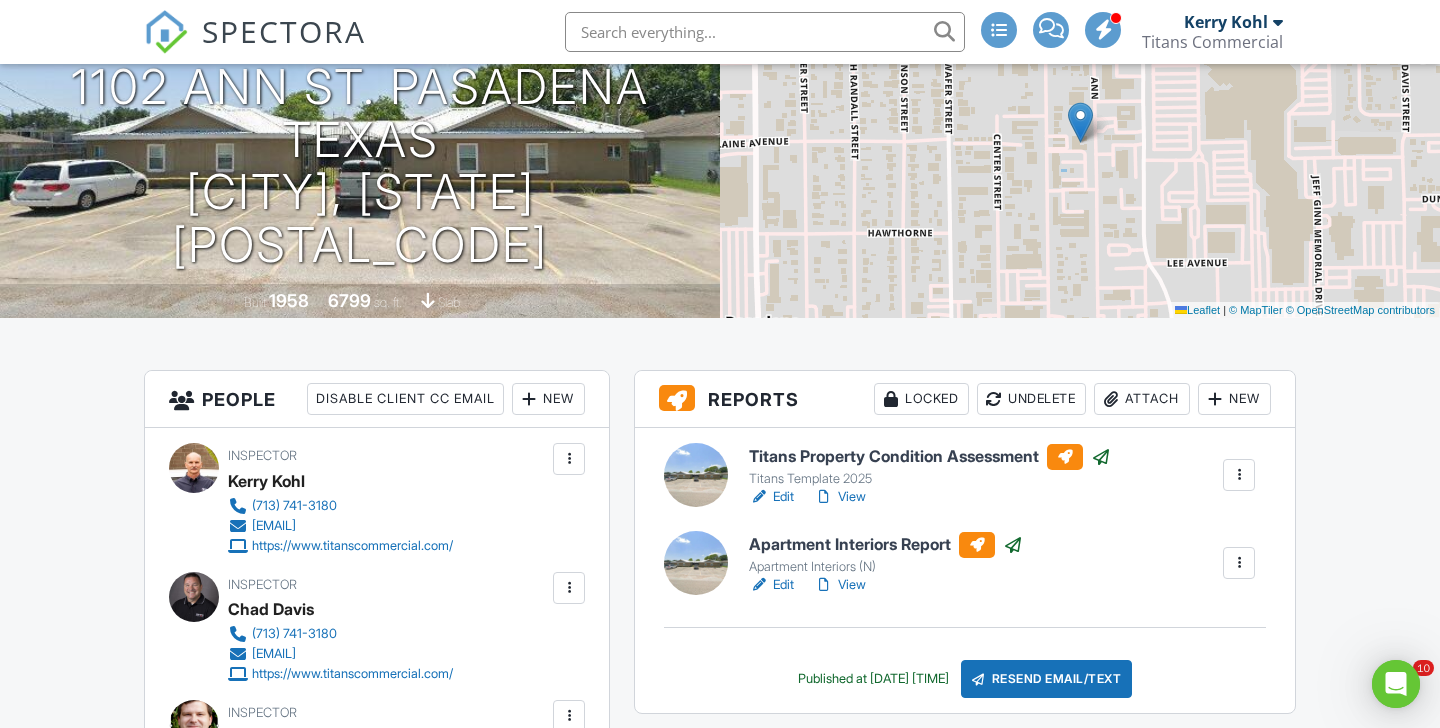 scroll, scrollTop: 0, scrollLeft: 0, axis: both 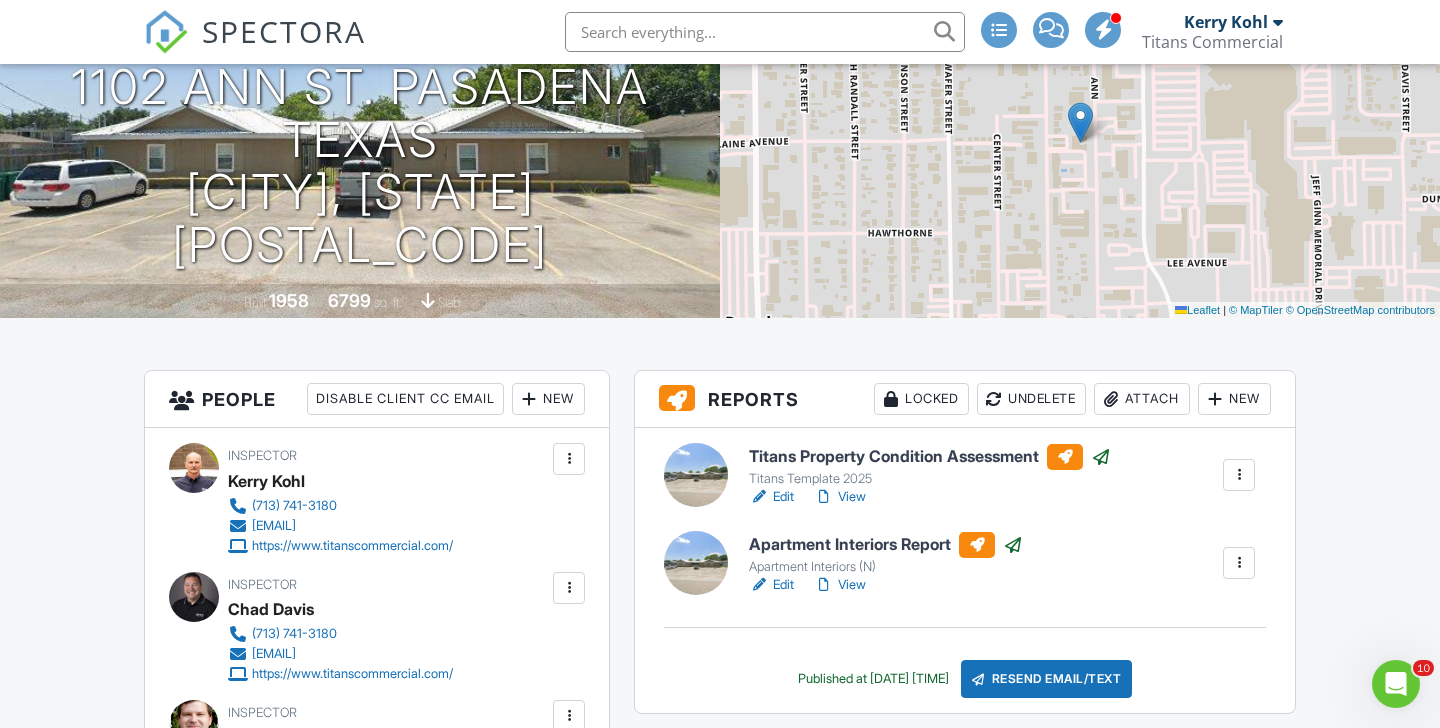 click on "Edit" at bounding box center [771, 497] 